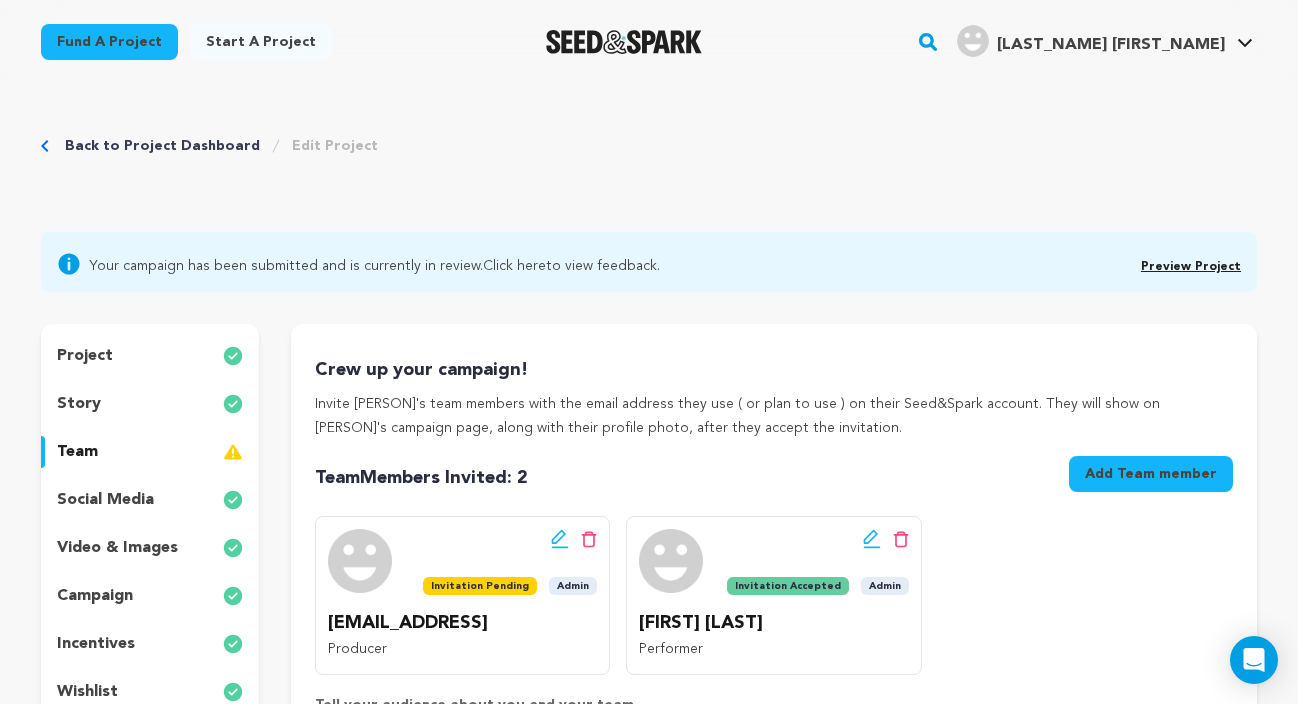 scroll, scrollTop: 249, scrollLeft: 0, axis: vertical 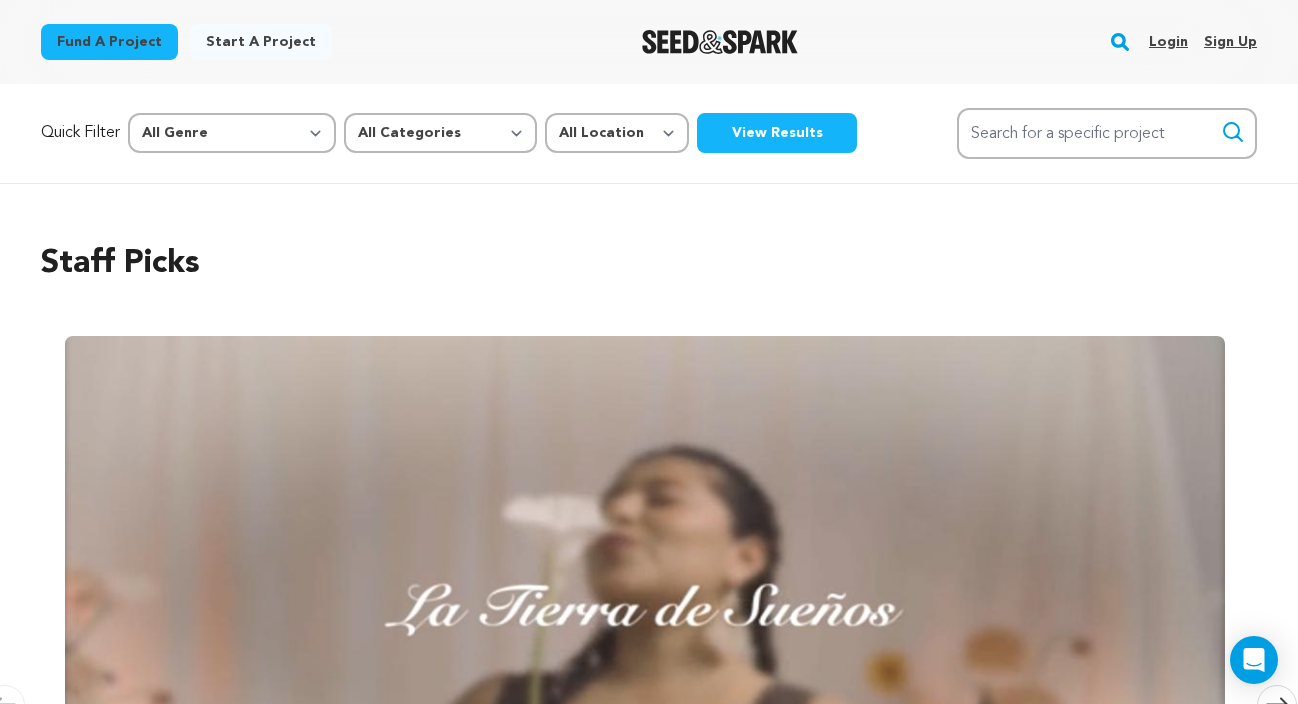 click on "Login" at bounding box center [1168, 42] 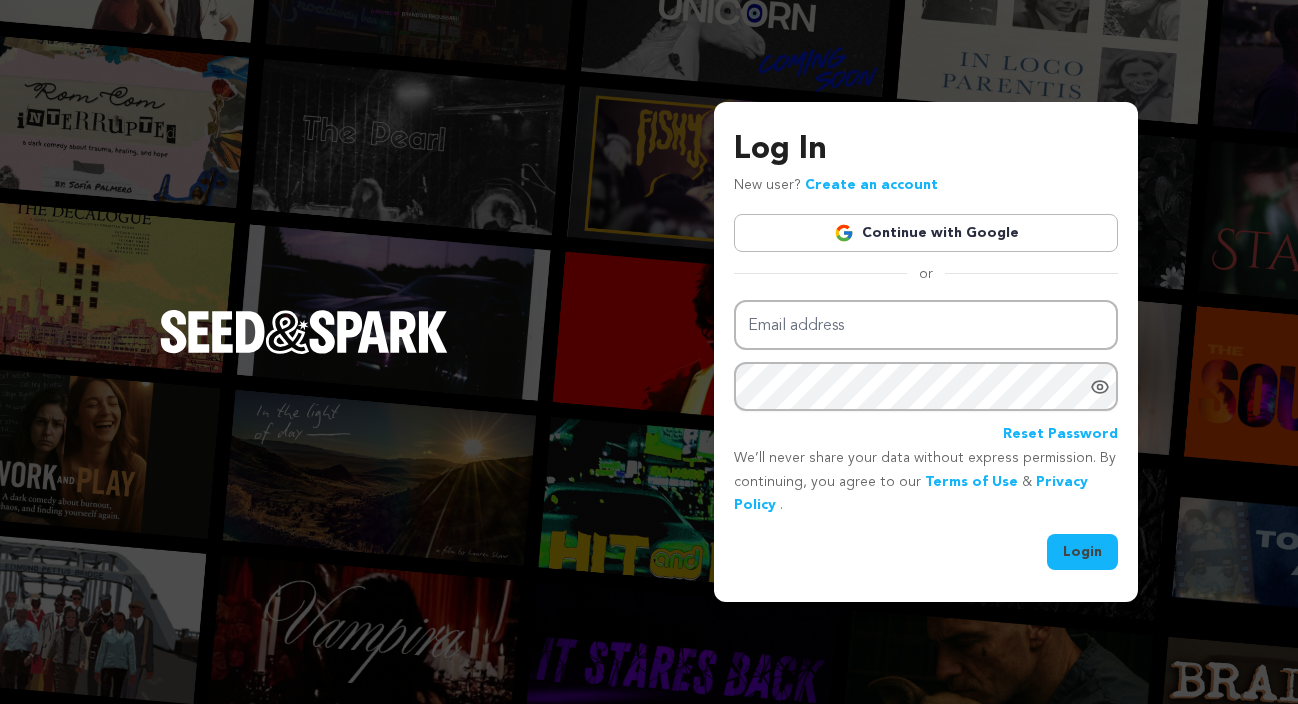 scroll, scrollTop: 0, scrollLeft: 0, axis: both 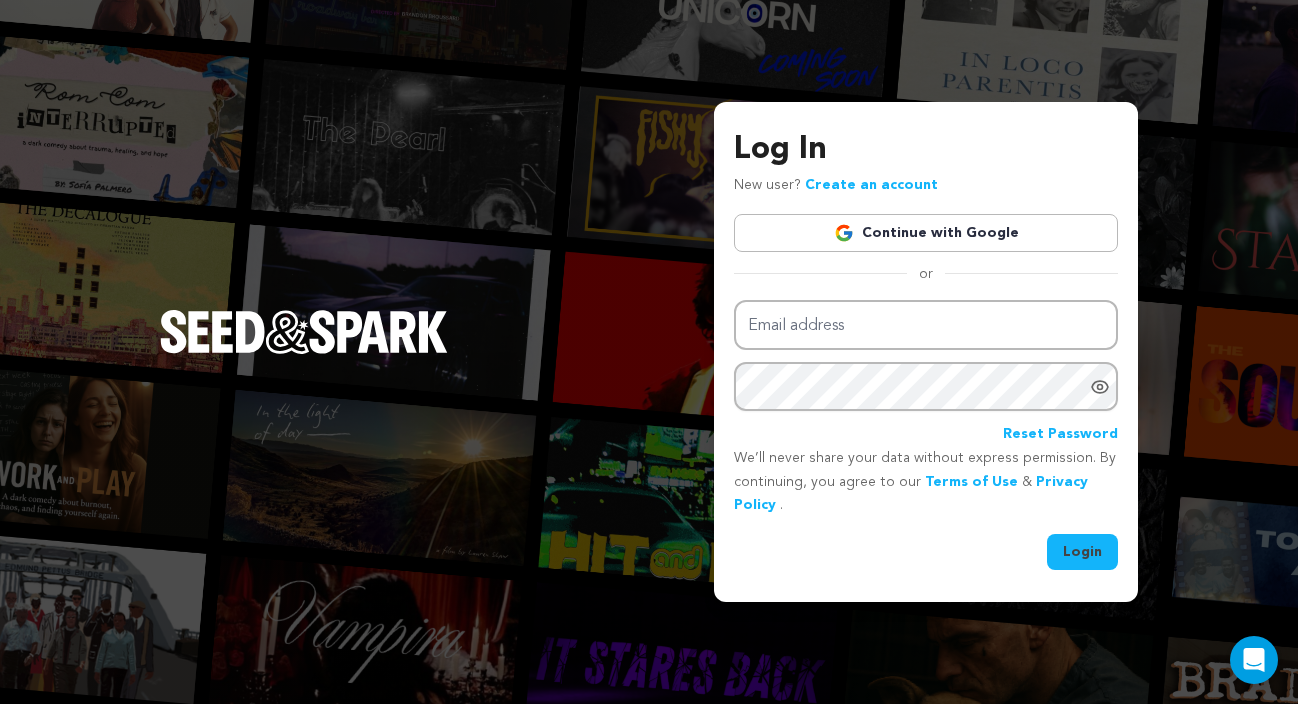 click on "Continue with Google" at bounding box center [926, 233] 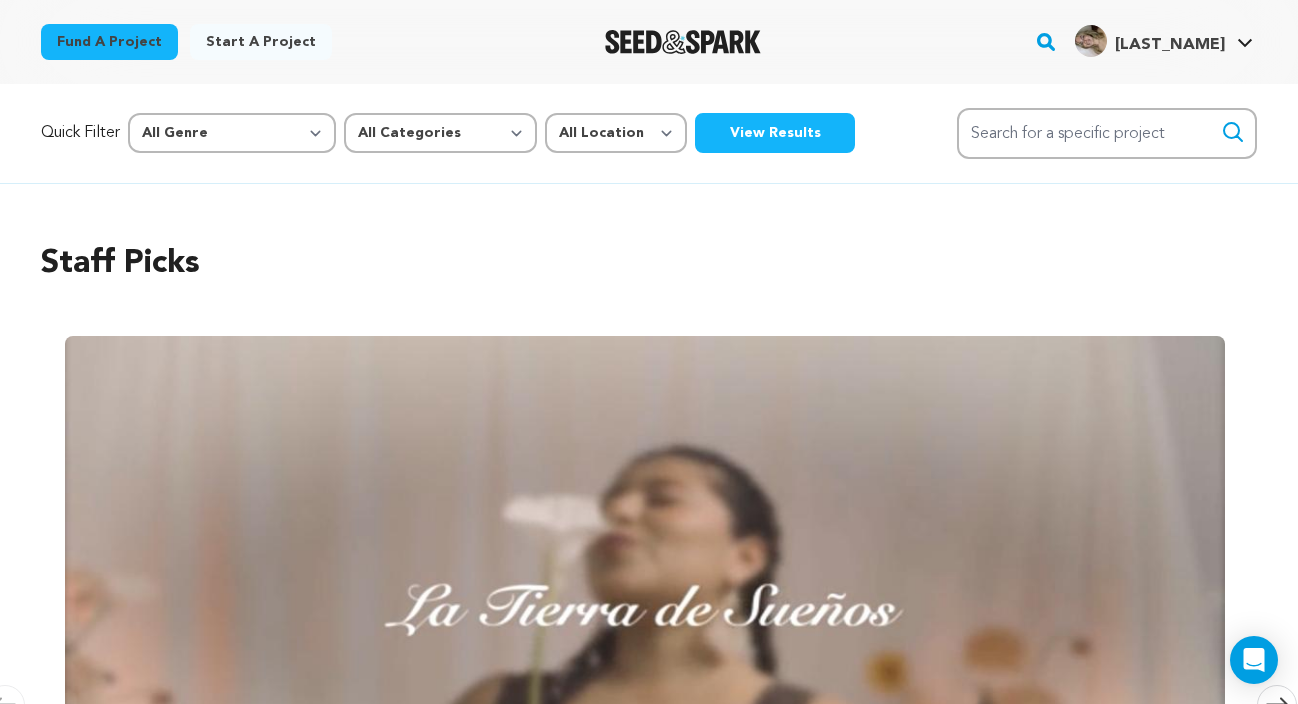 scroll, scrollTop: 0, scrollLeft: 0, axis: both 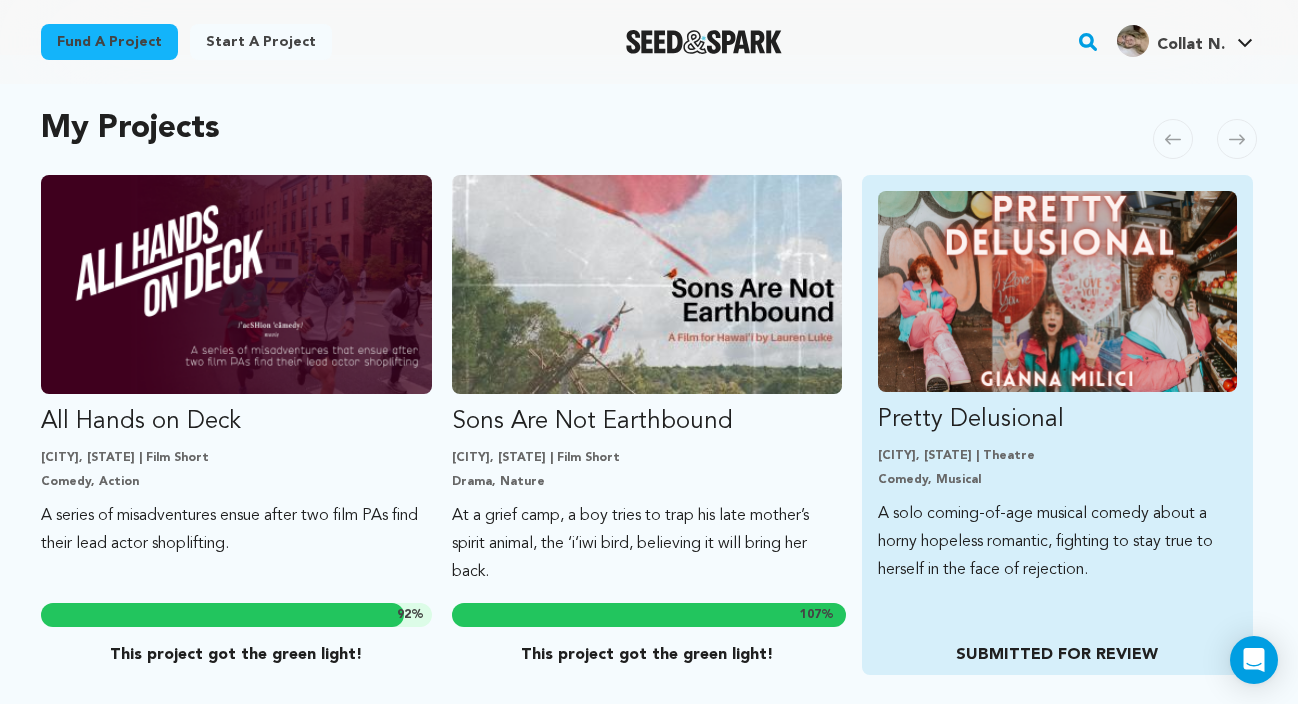 click at bounding box center (1057, 291) 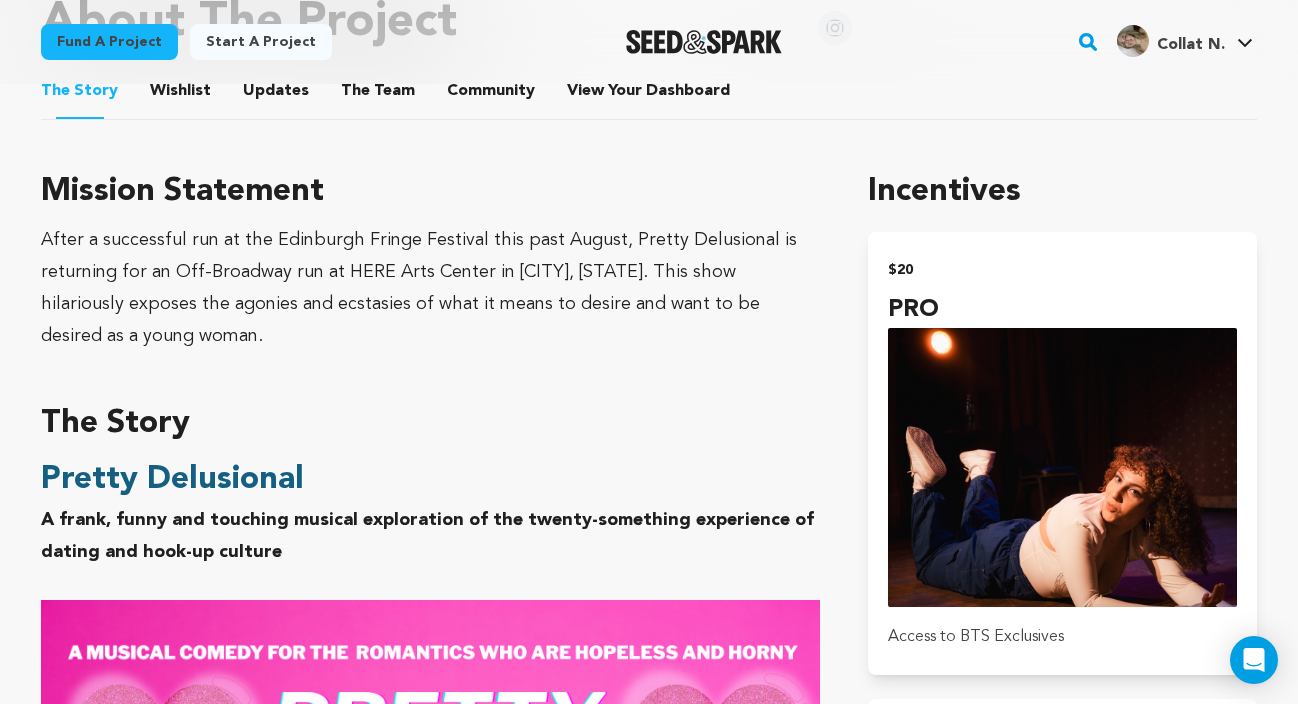 scroll, scrollTop: 842, scrollLeft: 0, axis: vertical 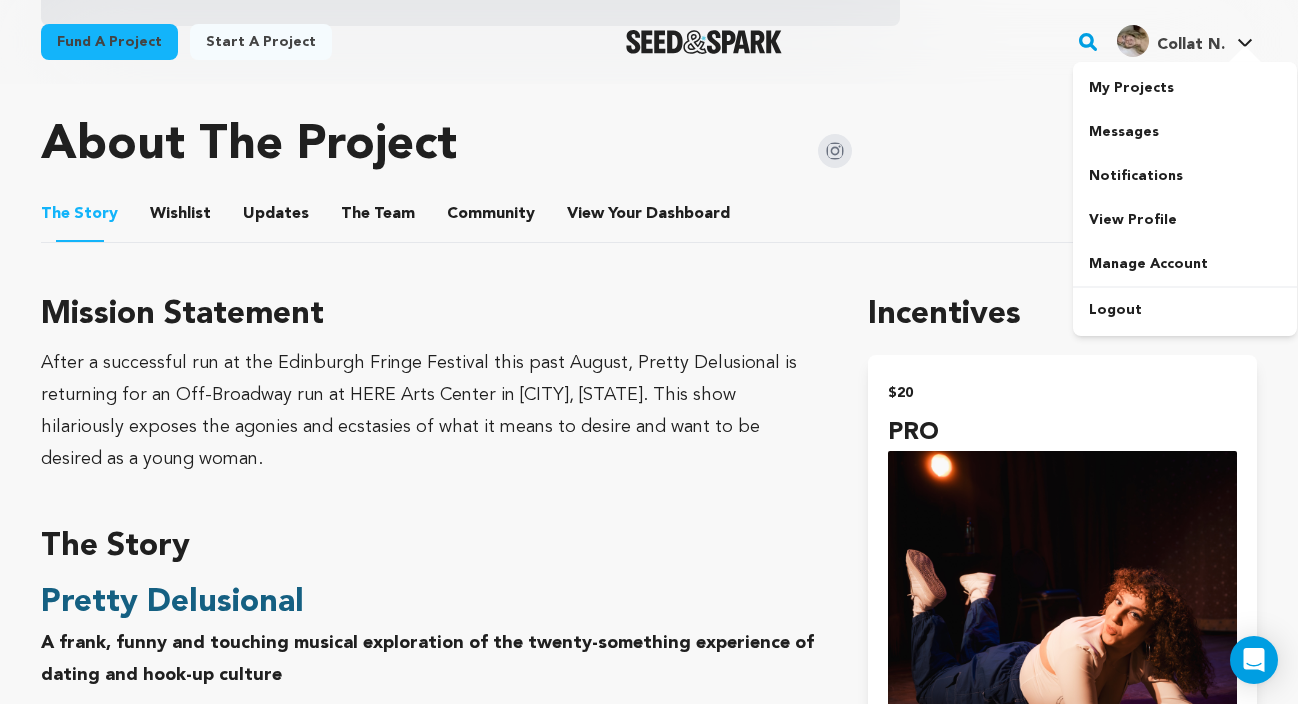 click on "Collat N." at bounding box center (1191, 45) 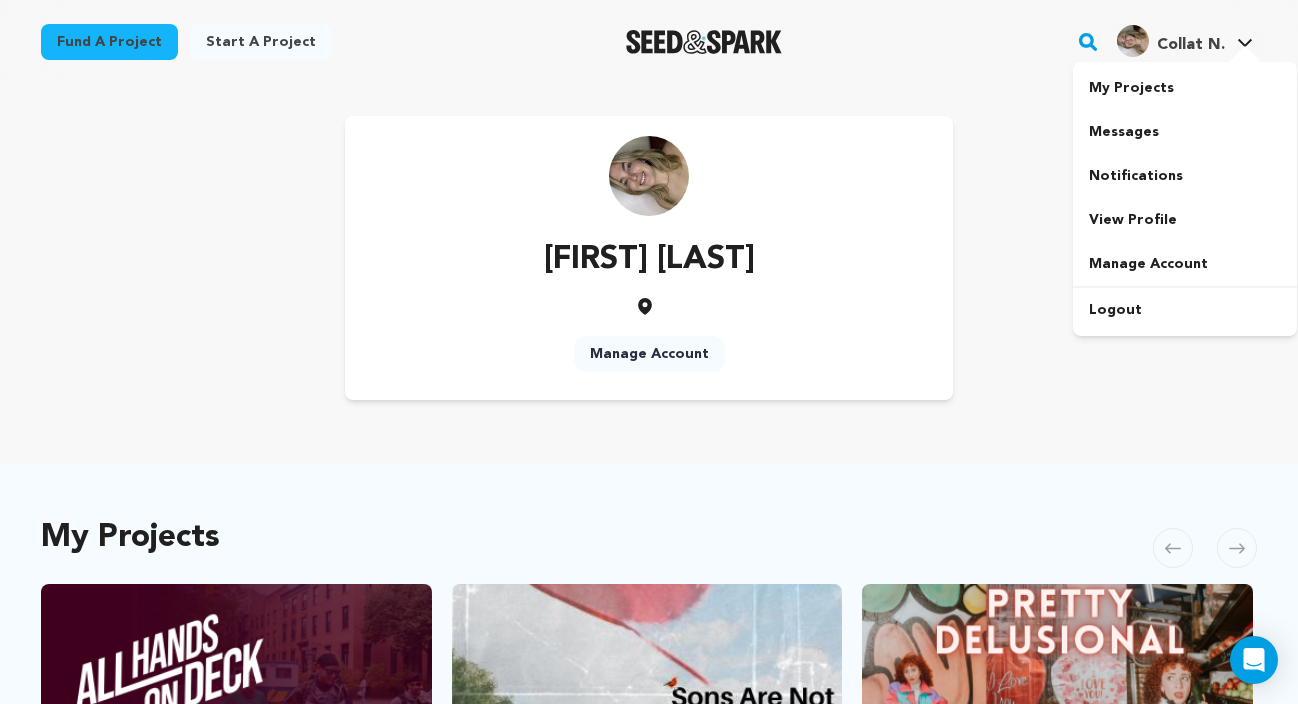 scroll, scrollTop: 0, scrollLeft: 0, axis: both 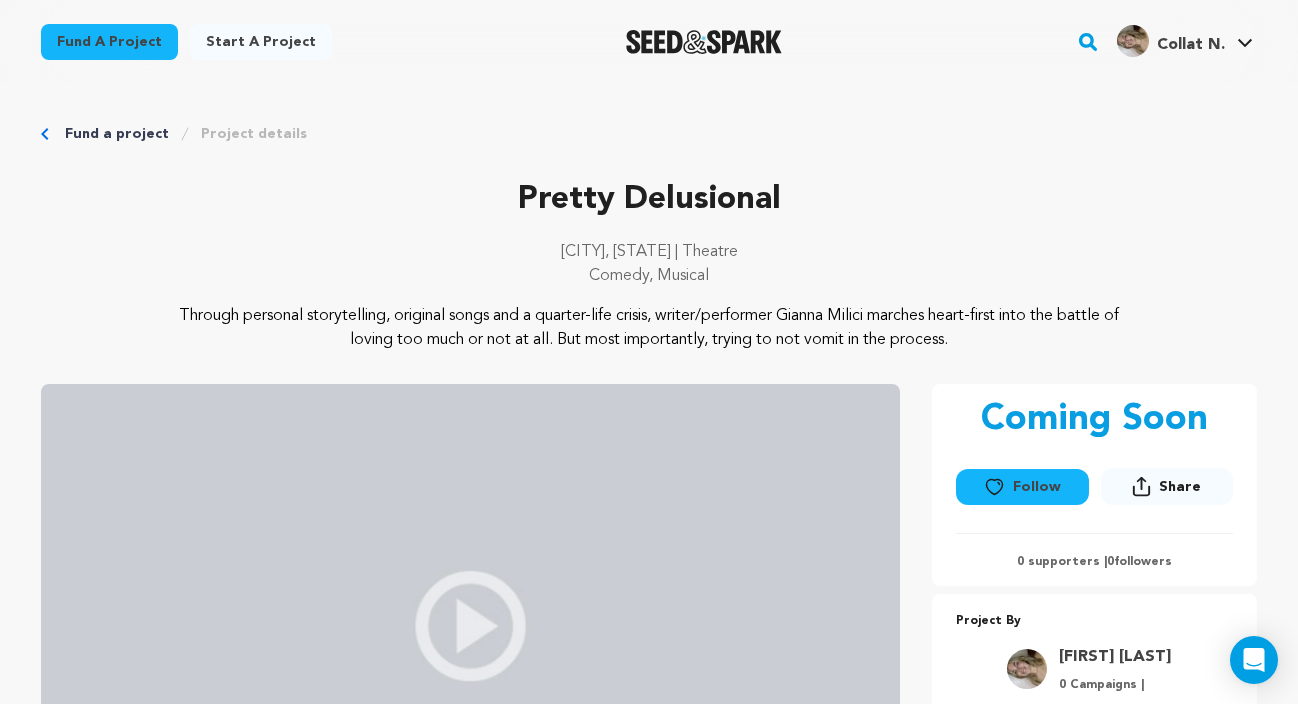 click on "Fund a project" at bounding box center [117, 134] 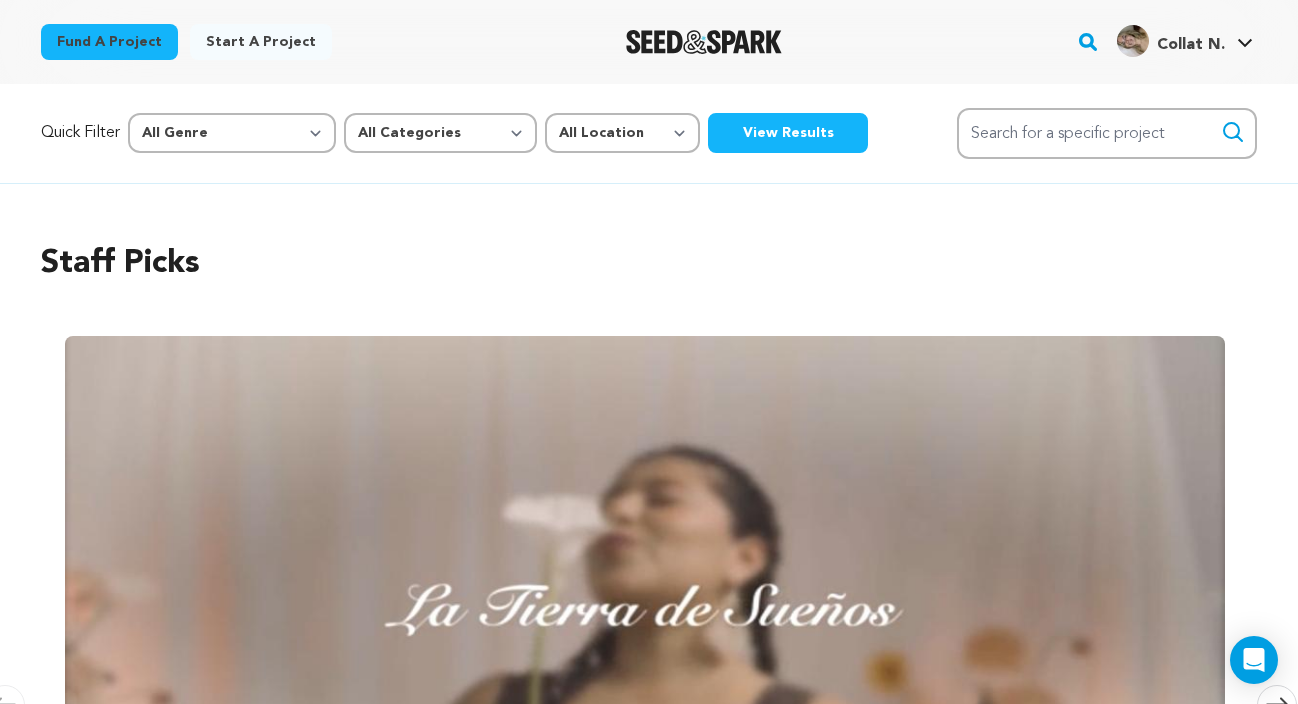 scroll, scrollTop: 0, scrollLeft: 0, axis: both 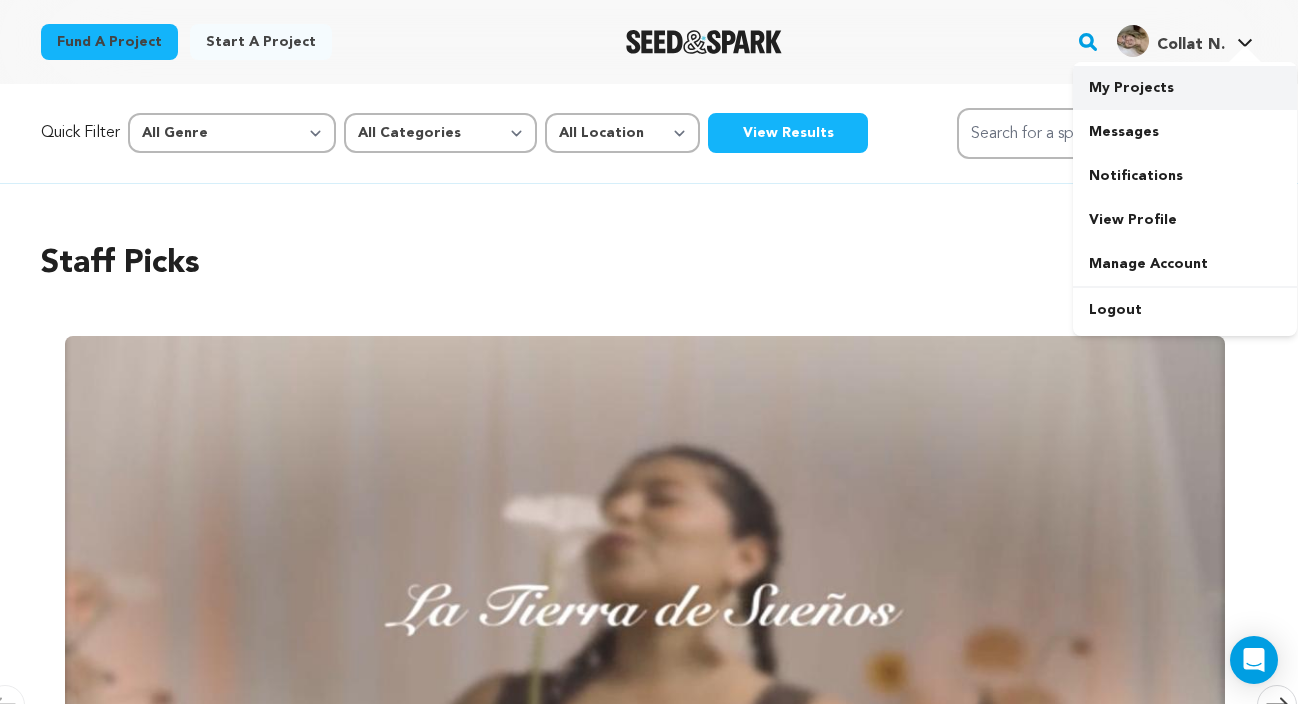 click on "My Projects" at bounding box center [1185, 88] 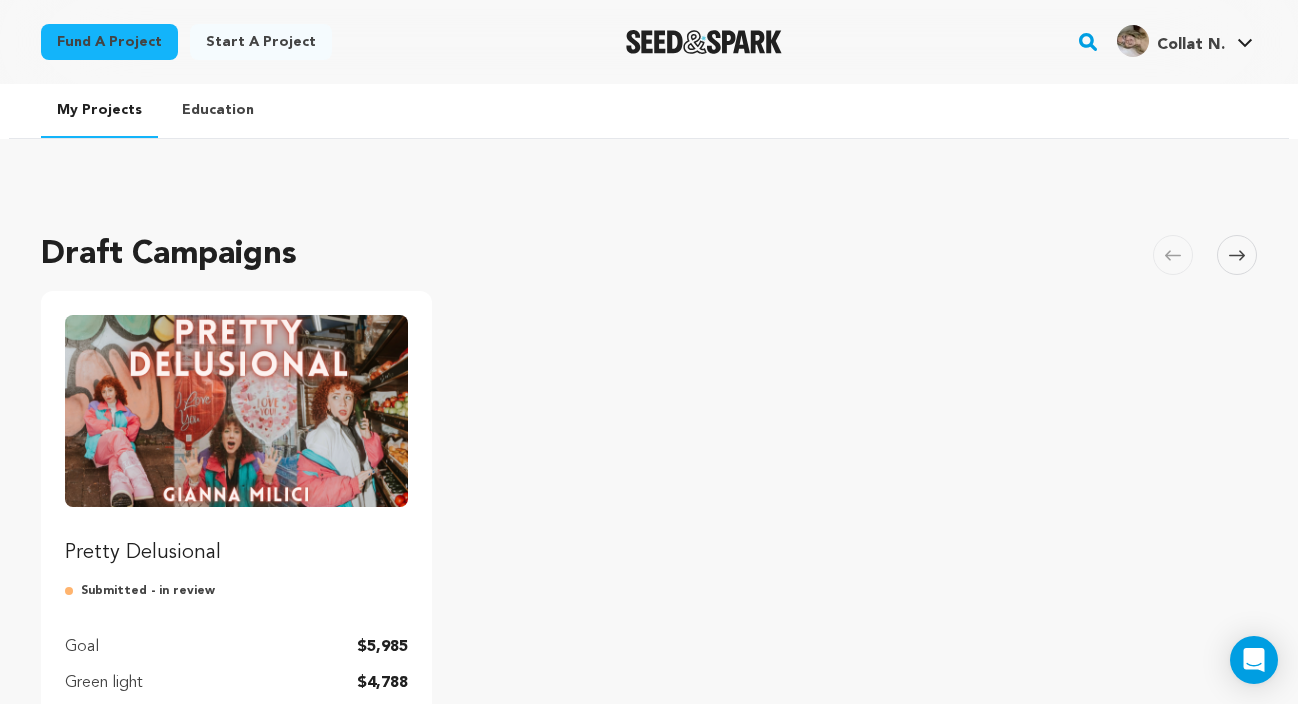 scroll, scrollTop: 0, scrollLeft: 0, axis: both 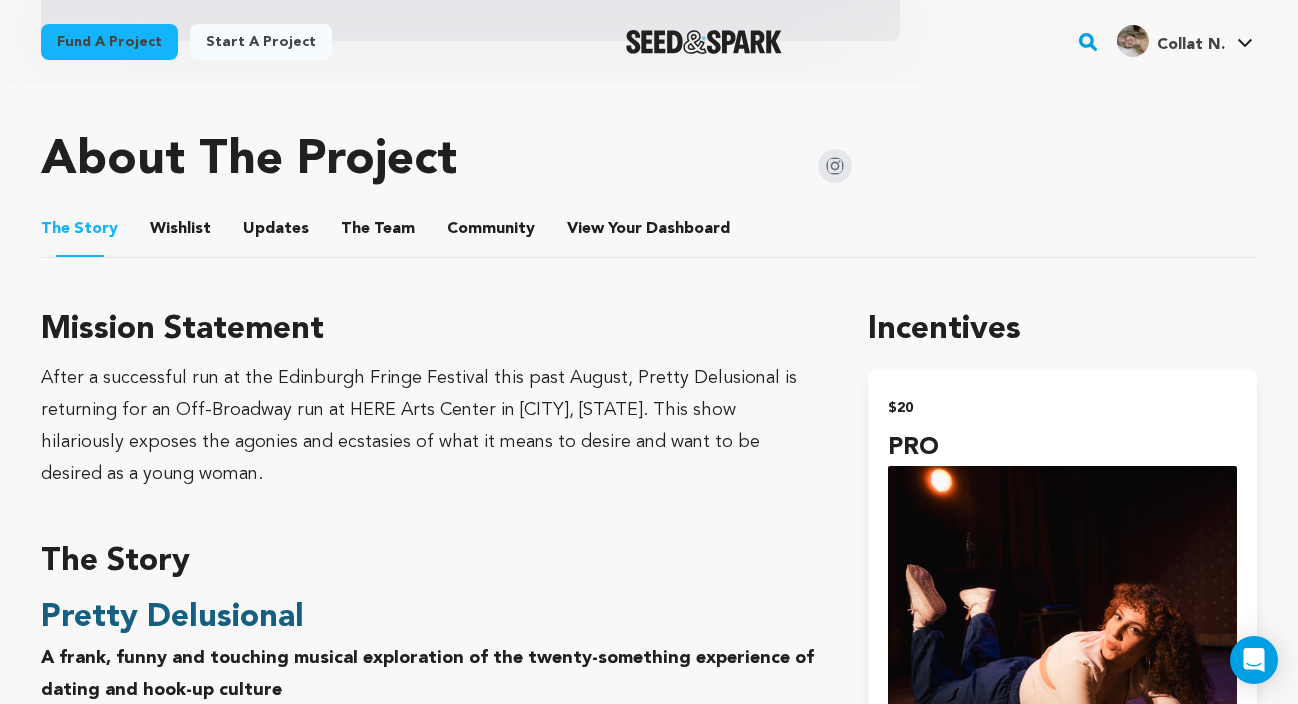 click on "View Your Dashboard" at bounding box center [591, 233] 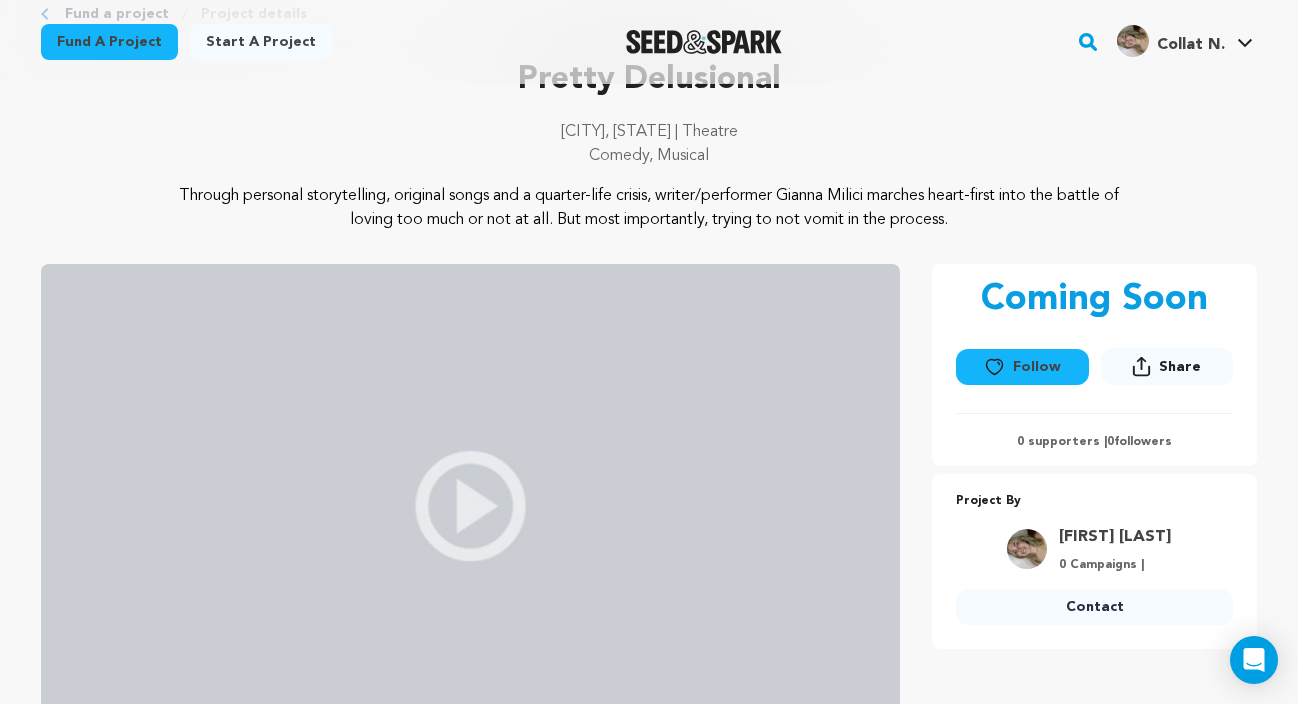 scroll, scrollTop: 171, scrollLeft: 0, axis: vertical 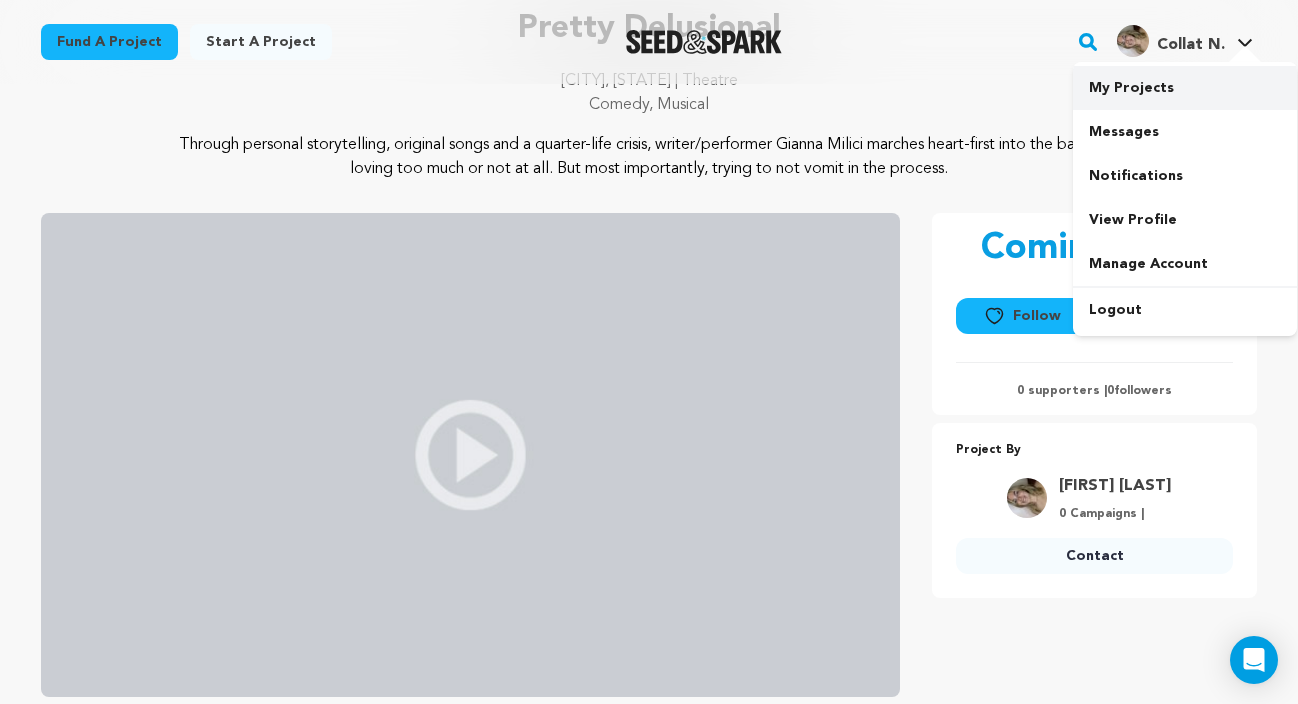 click on "My Projects" at bounding box center (1185, 88) 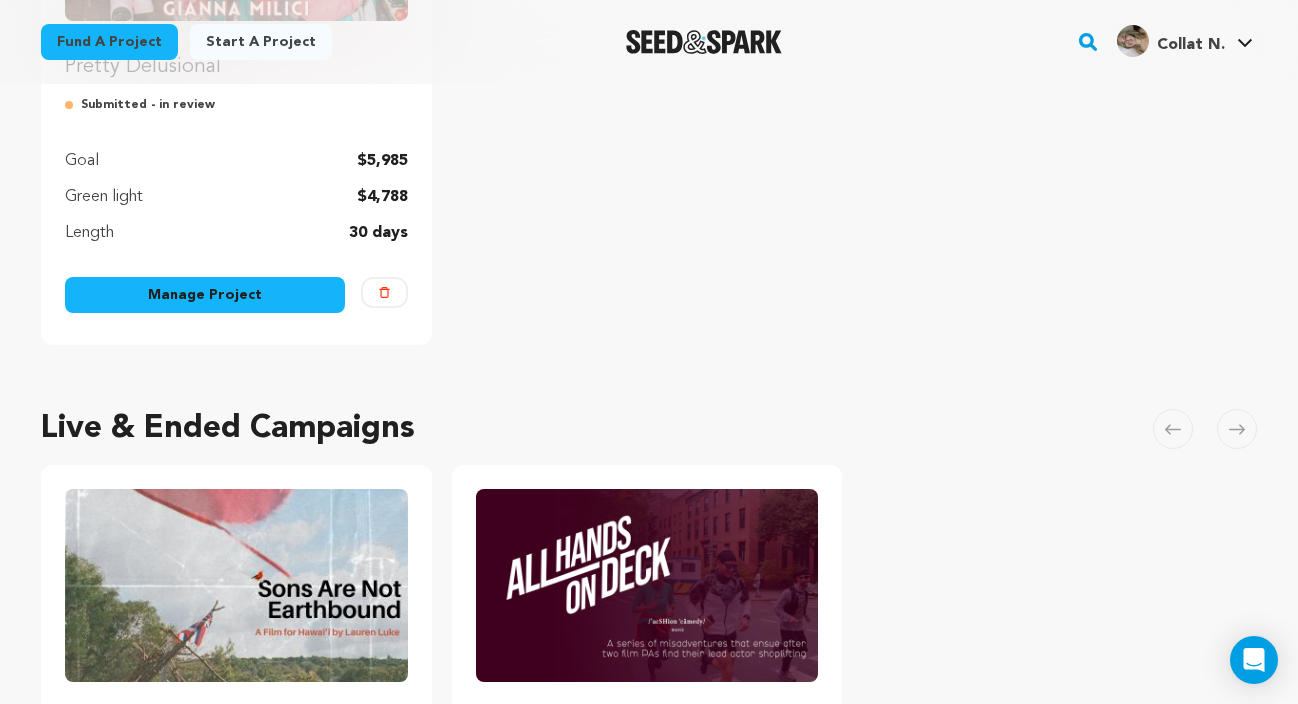 scroll, scrollTop: 489, scrollLeft: 0, axis: vertical 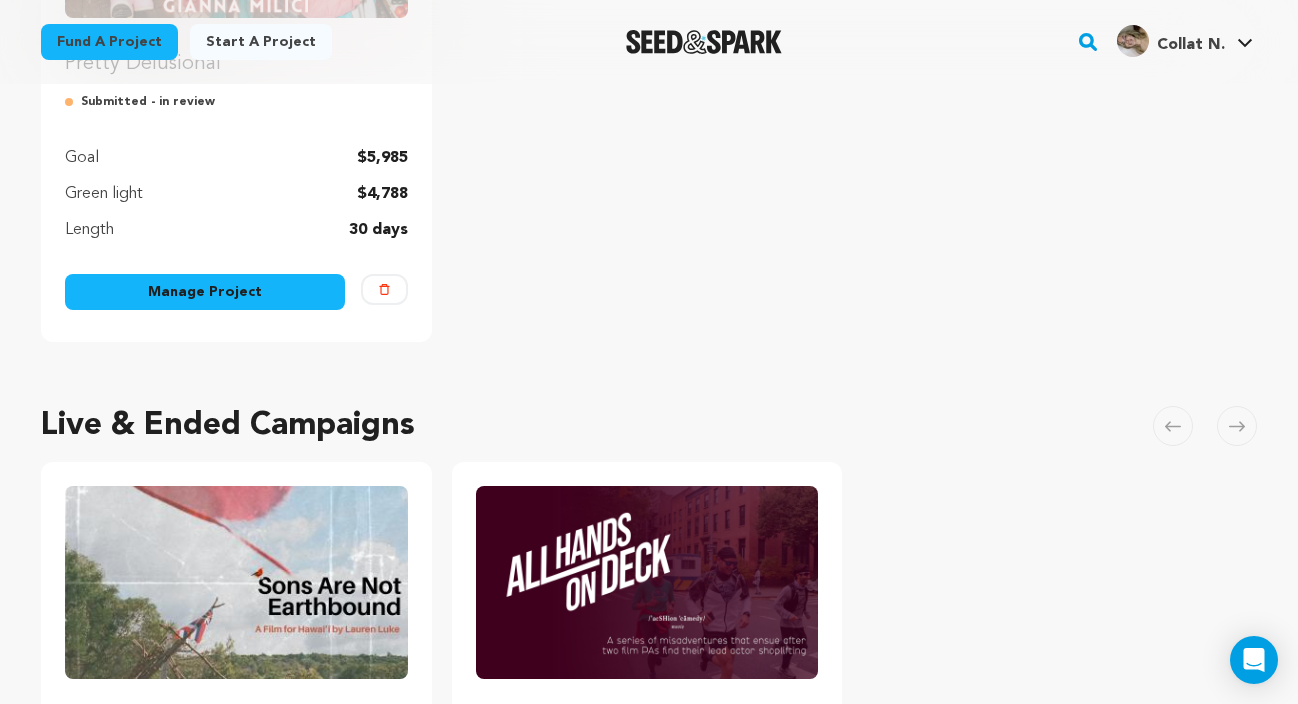 click on "Manage Project" at bounding box center [205, 292] 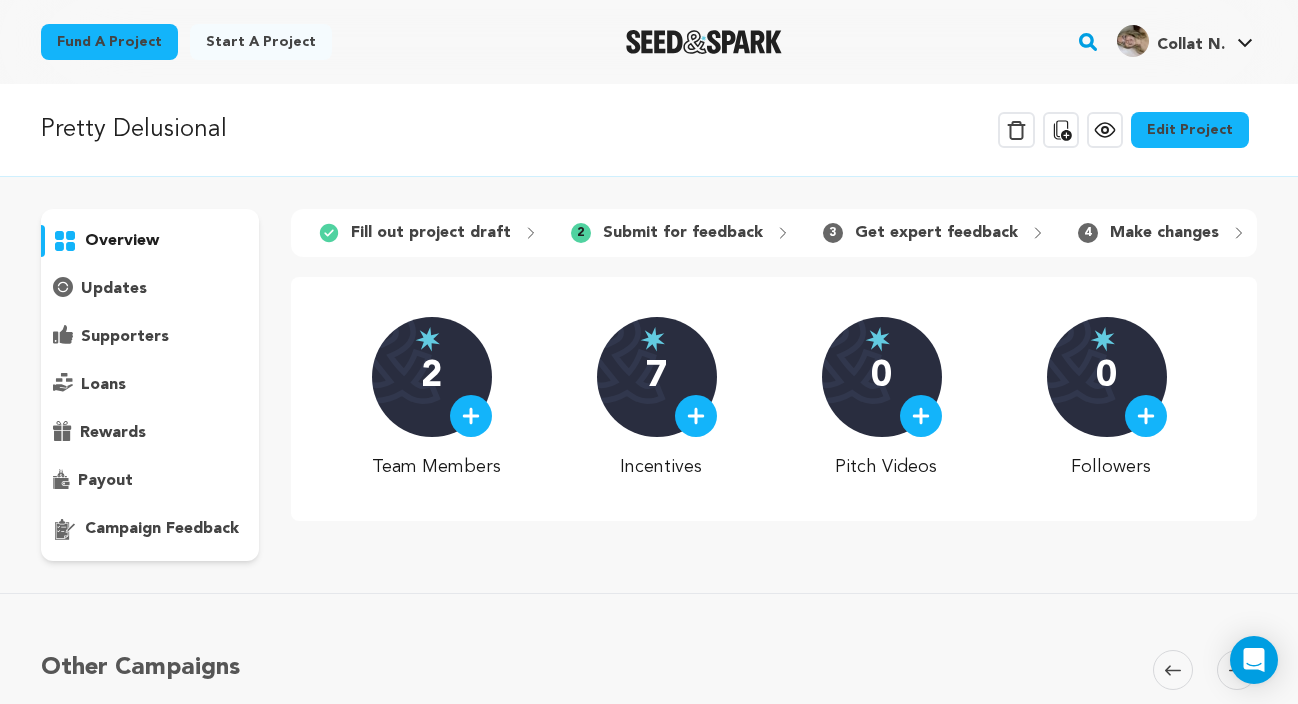 scroll, scrollTop: 0, scrollLeft: 0, axis: both 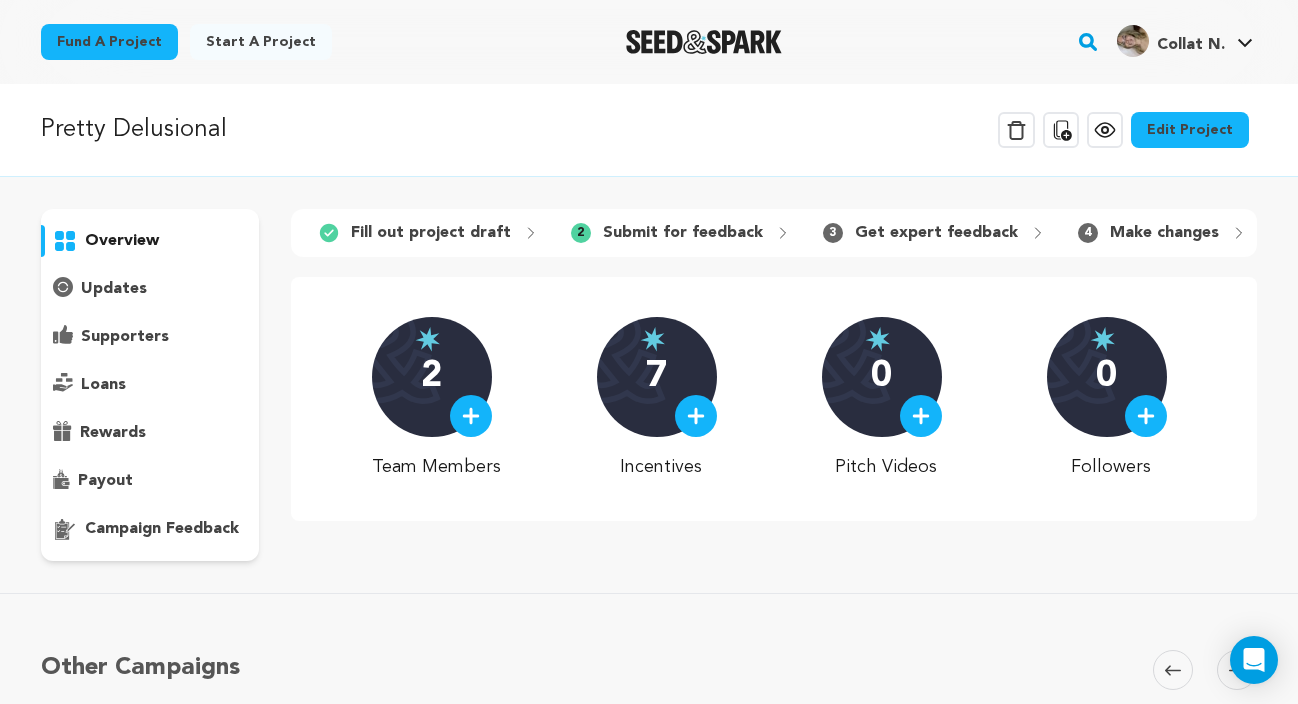 click on "Make changes" at bounding box center (1164, 233) 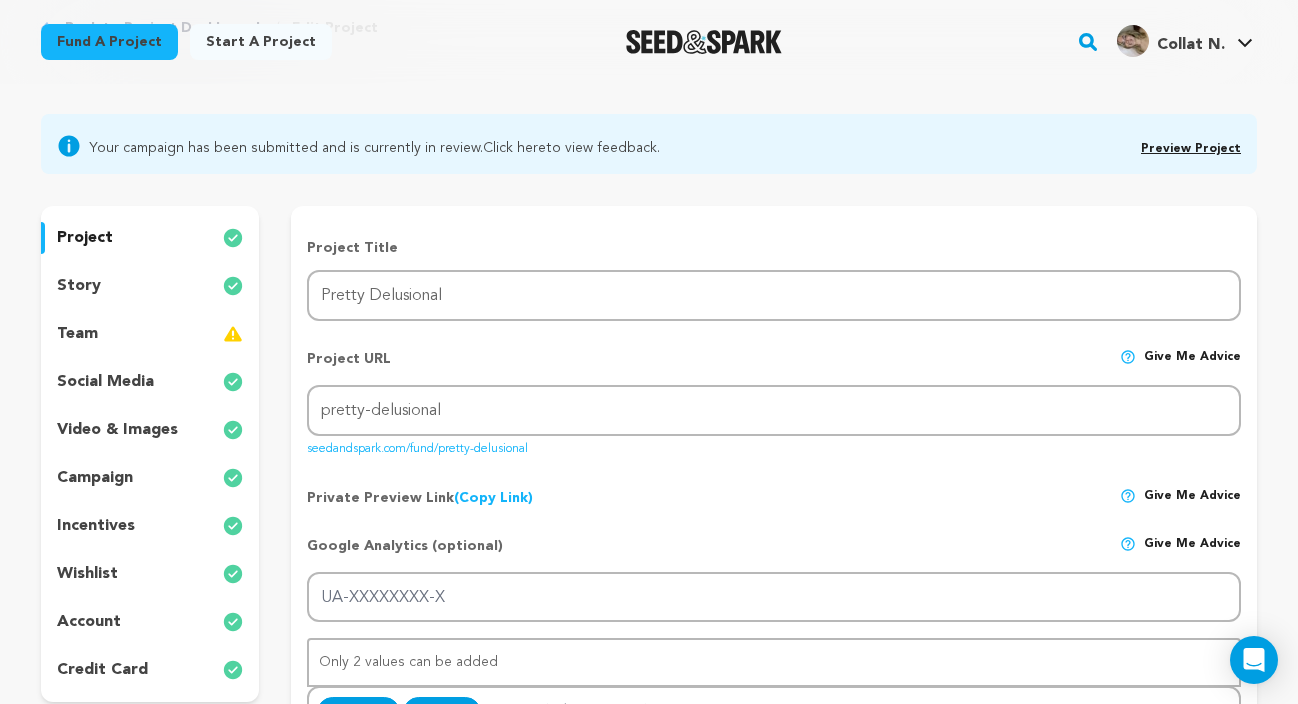 scroll, scrollTop: 280, scrollLeft: 0, axis: vertical 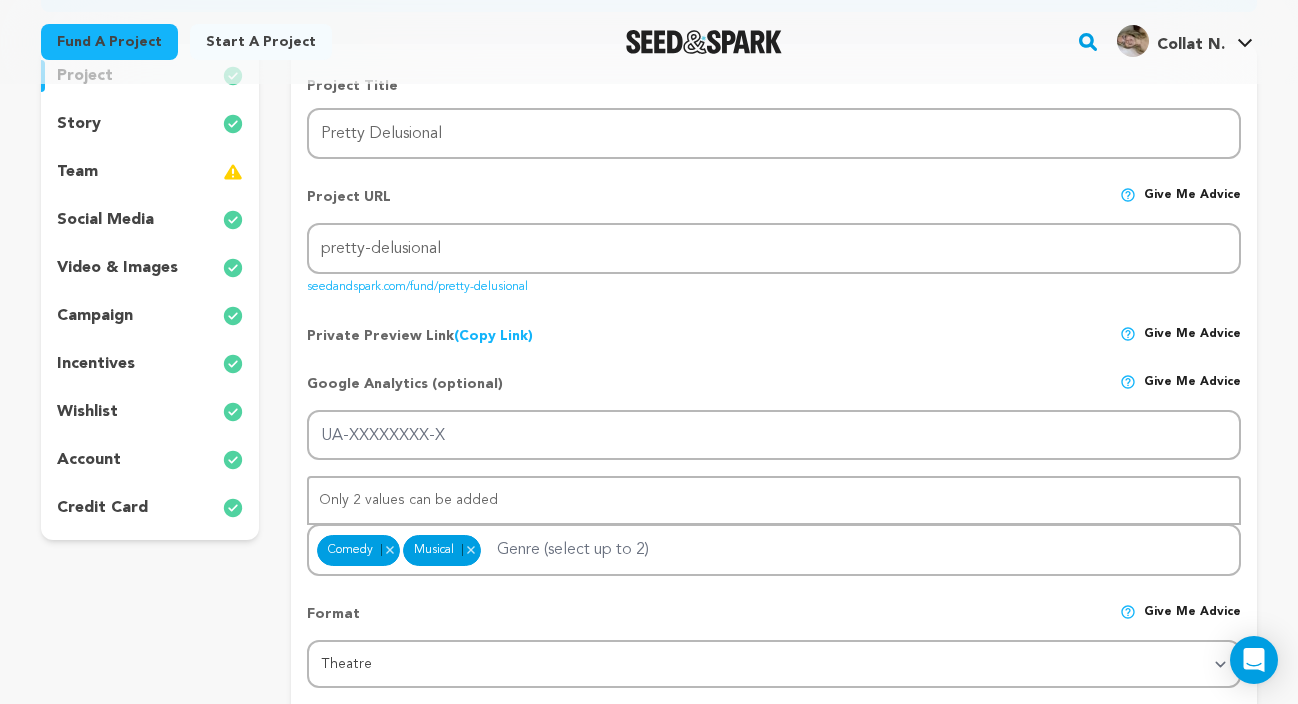 click on "account" at bounding box center (150, 460) 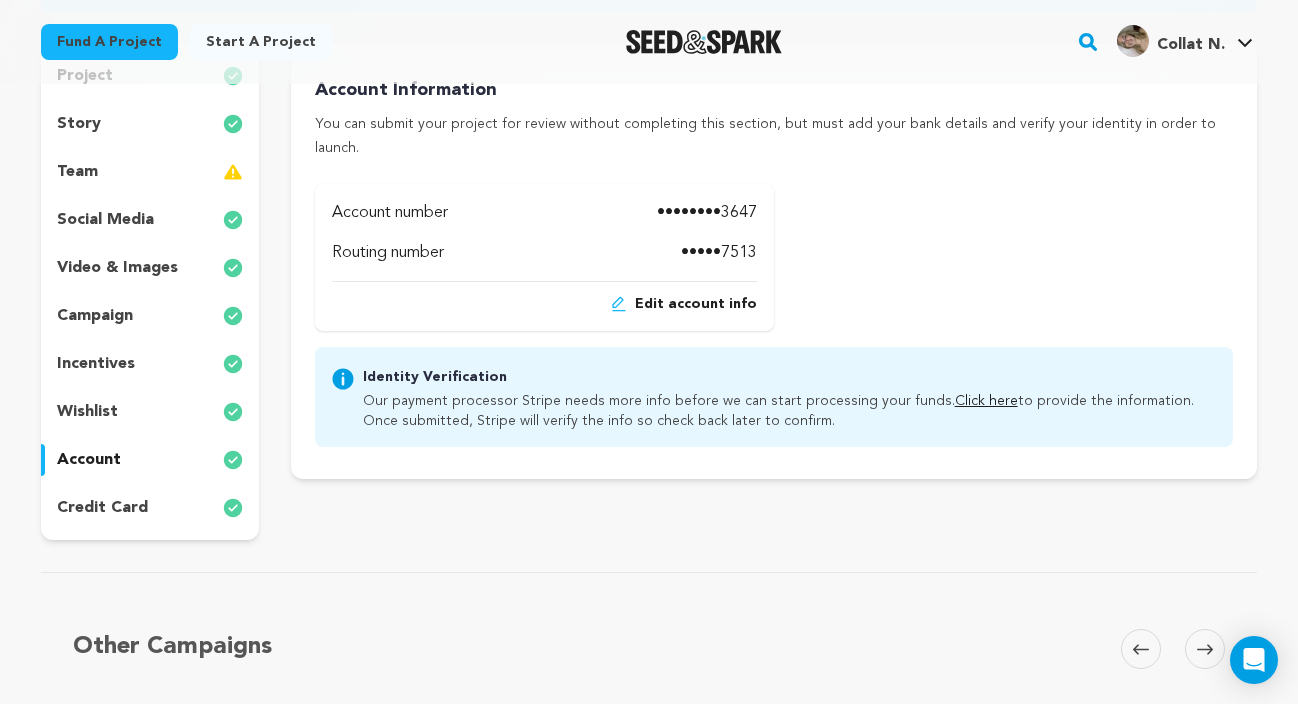click on "credit card" at bounding box center (102, 508) 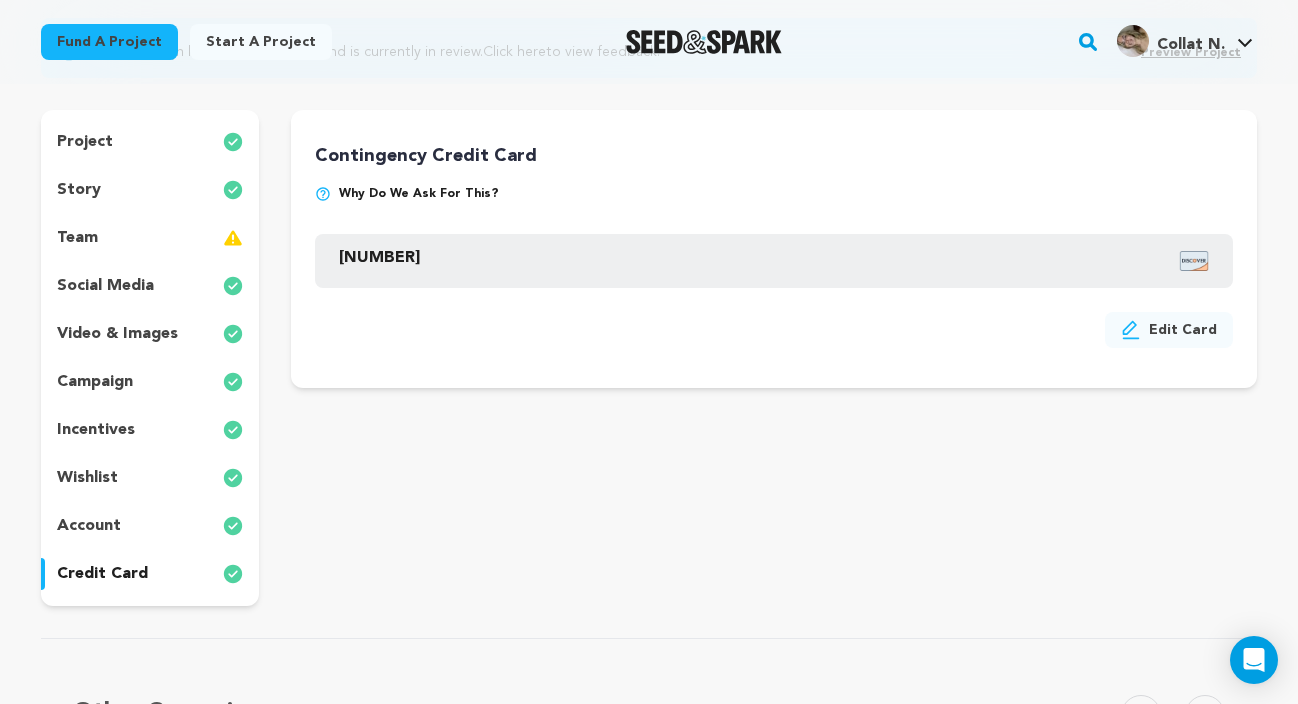 scroll, scrollTop: 208, scrollLeft: 0, axis: vertical 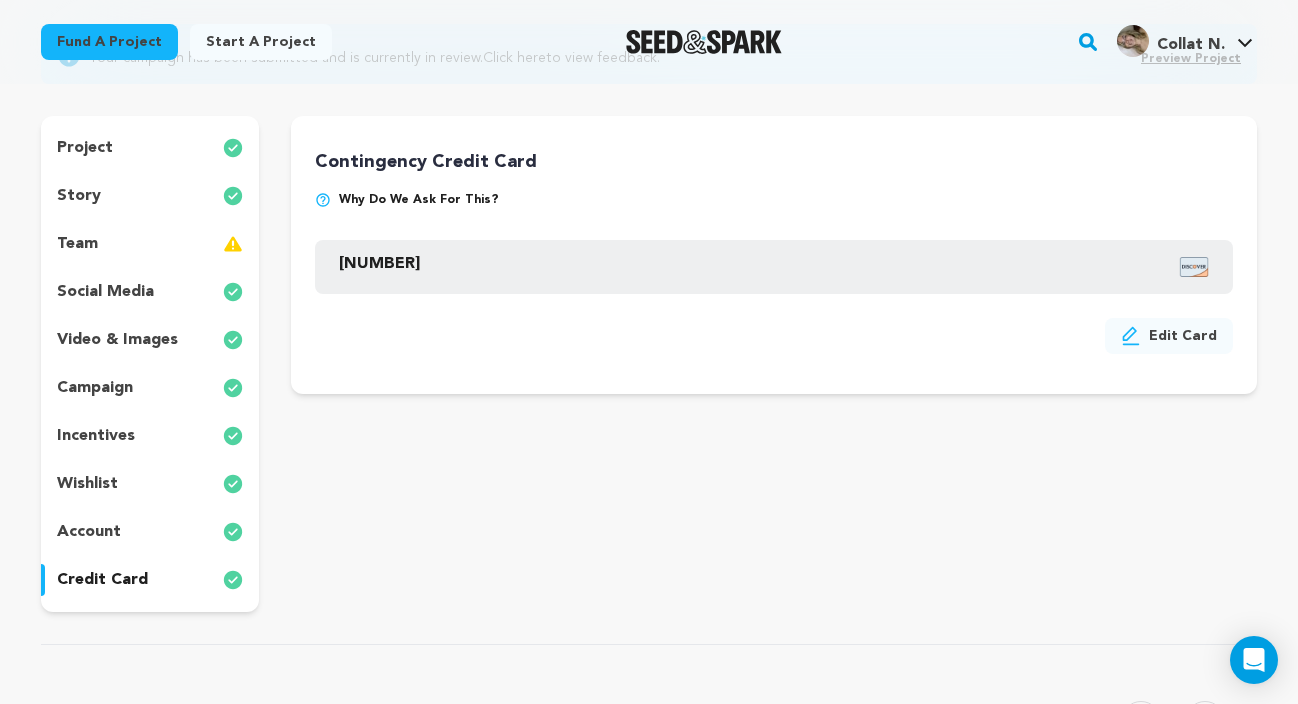 click on "team" at bounding box center [150, 244] 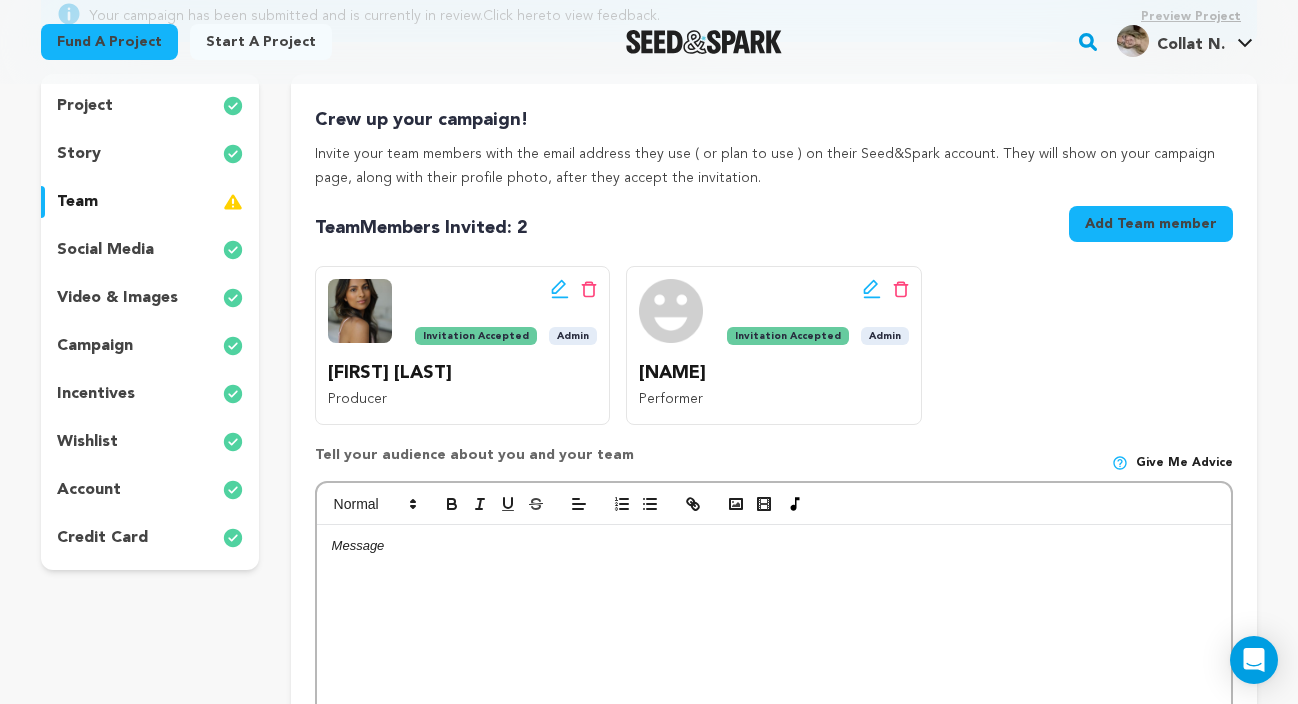 scroll, scrollTop: 252, scrollLeft: 0, axis: vertical 